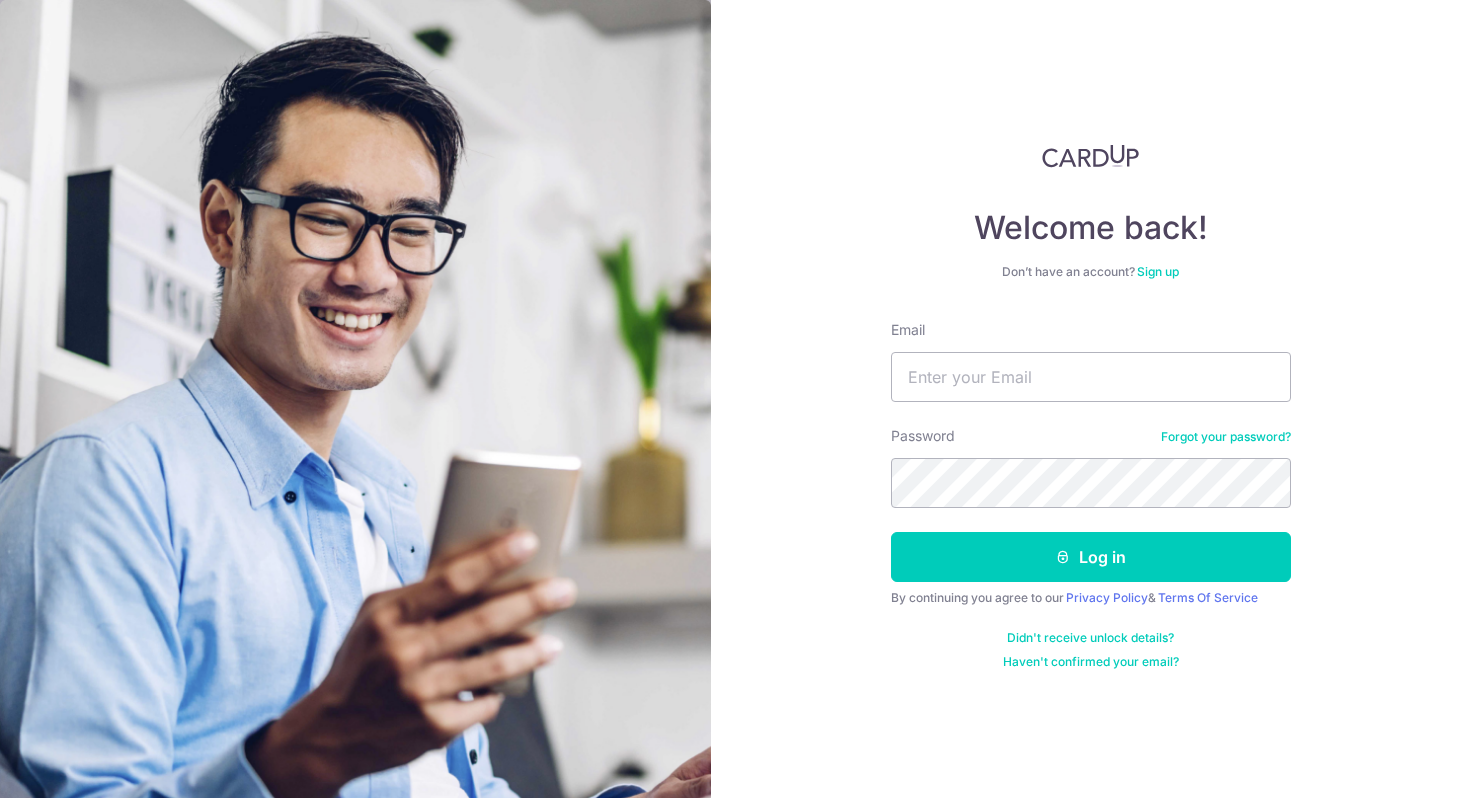 click on "Password" at bounding box center (923, 436) 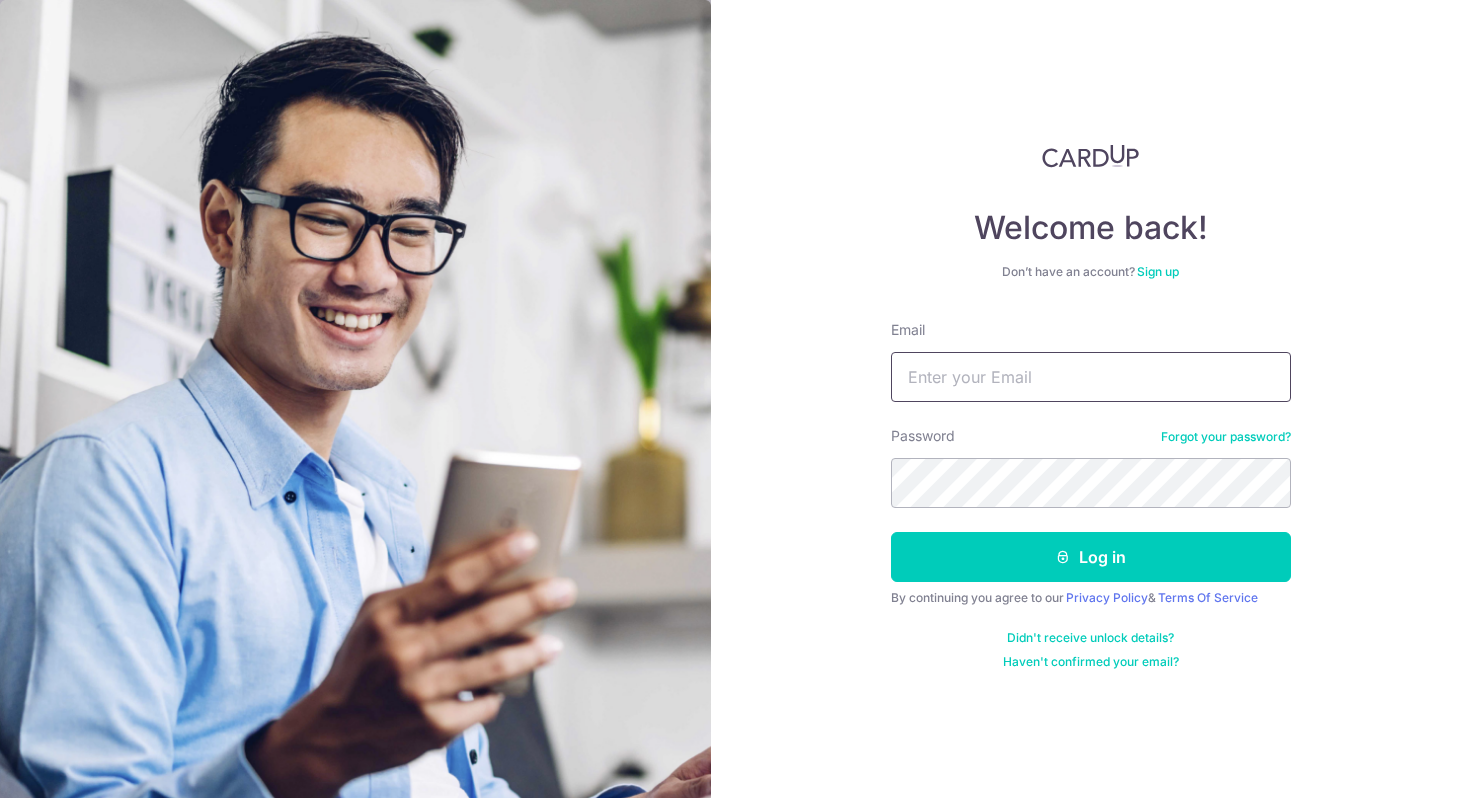 click on "Email" at bounding box center [1091, 377] 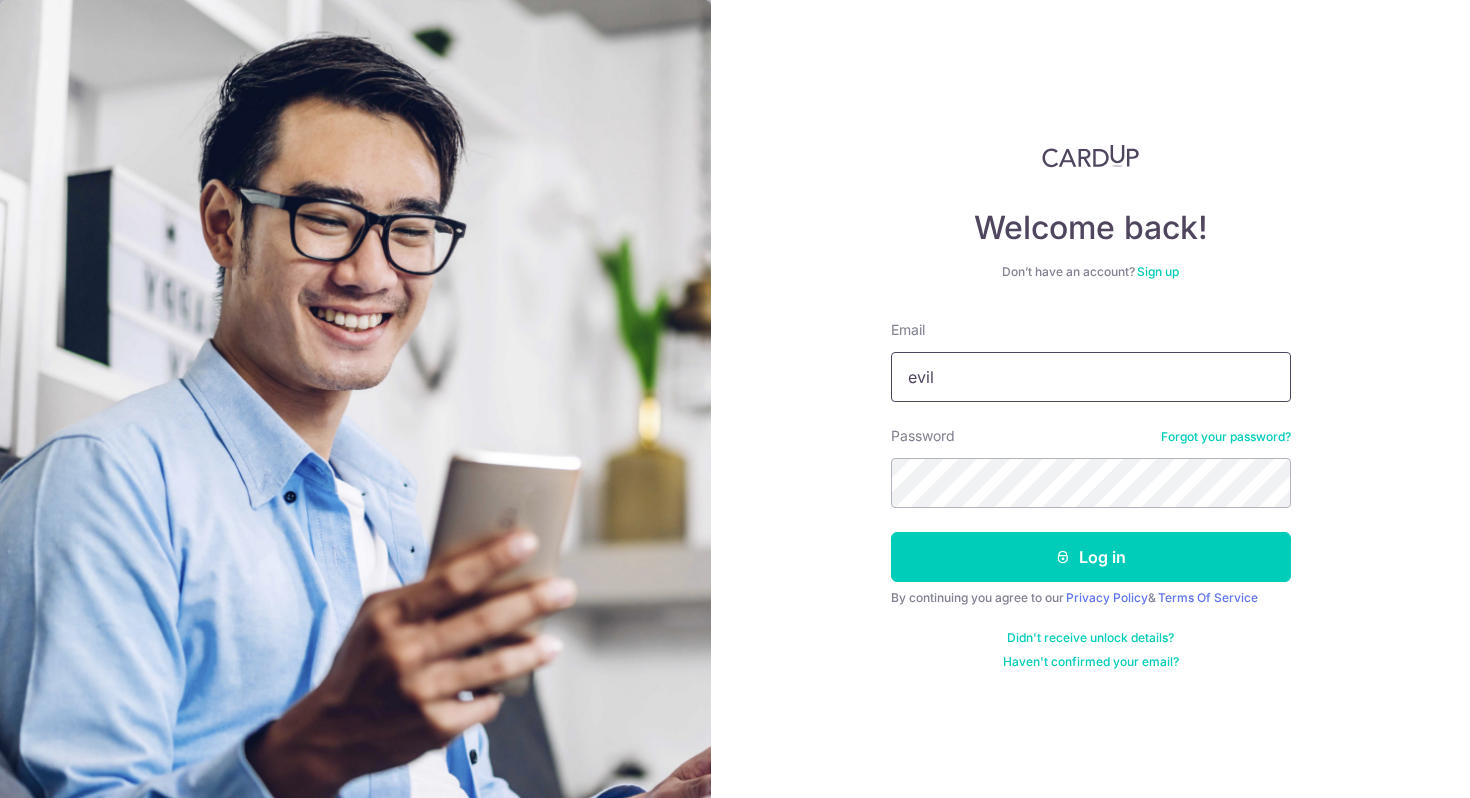 type on "[USERNAME]@[DOMAIN].com" 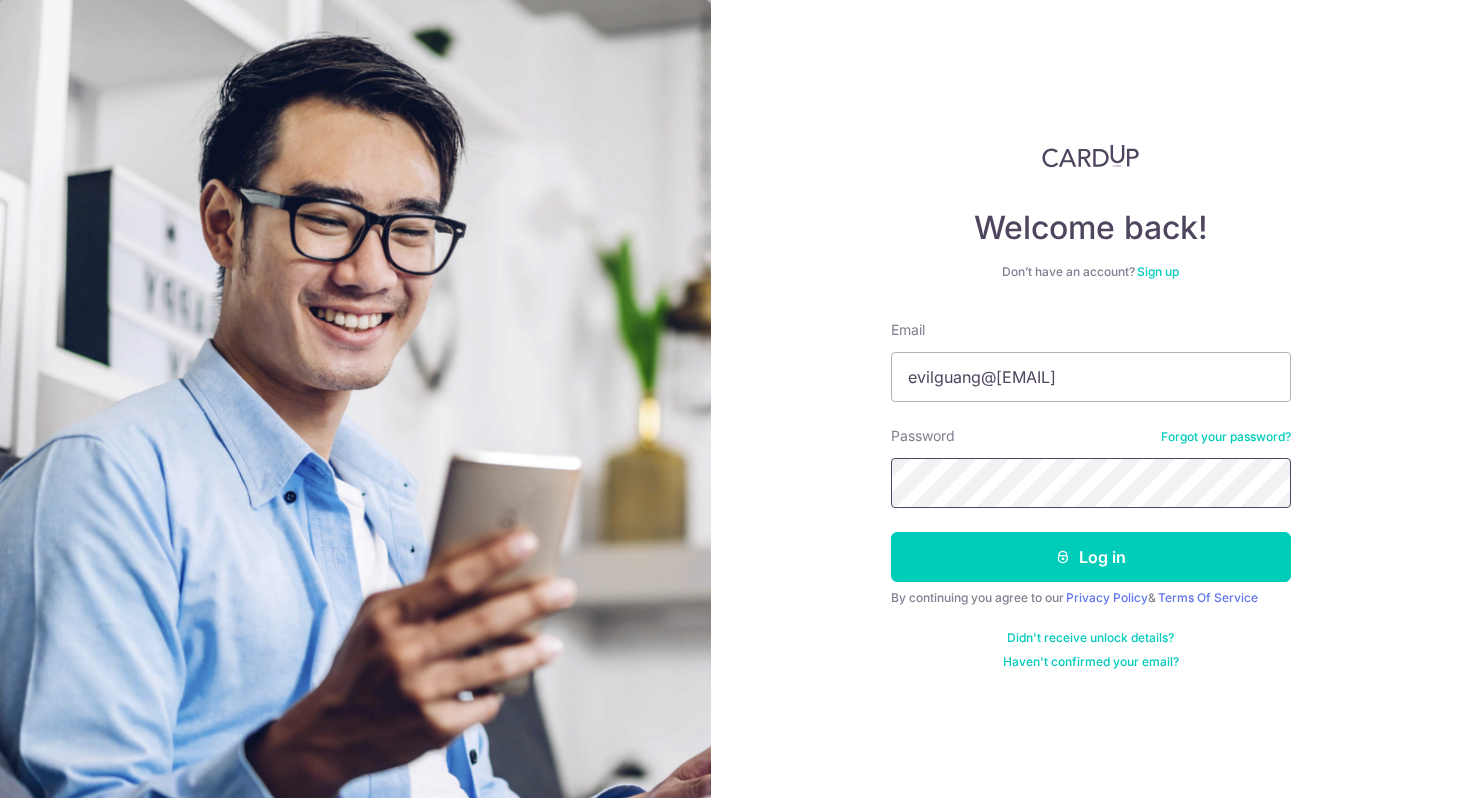 click on "Log in" at bounding box center (1091, 557) 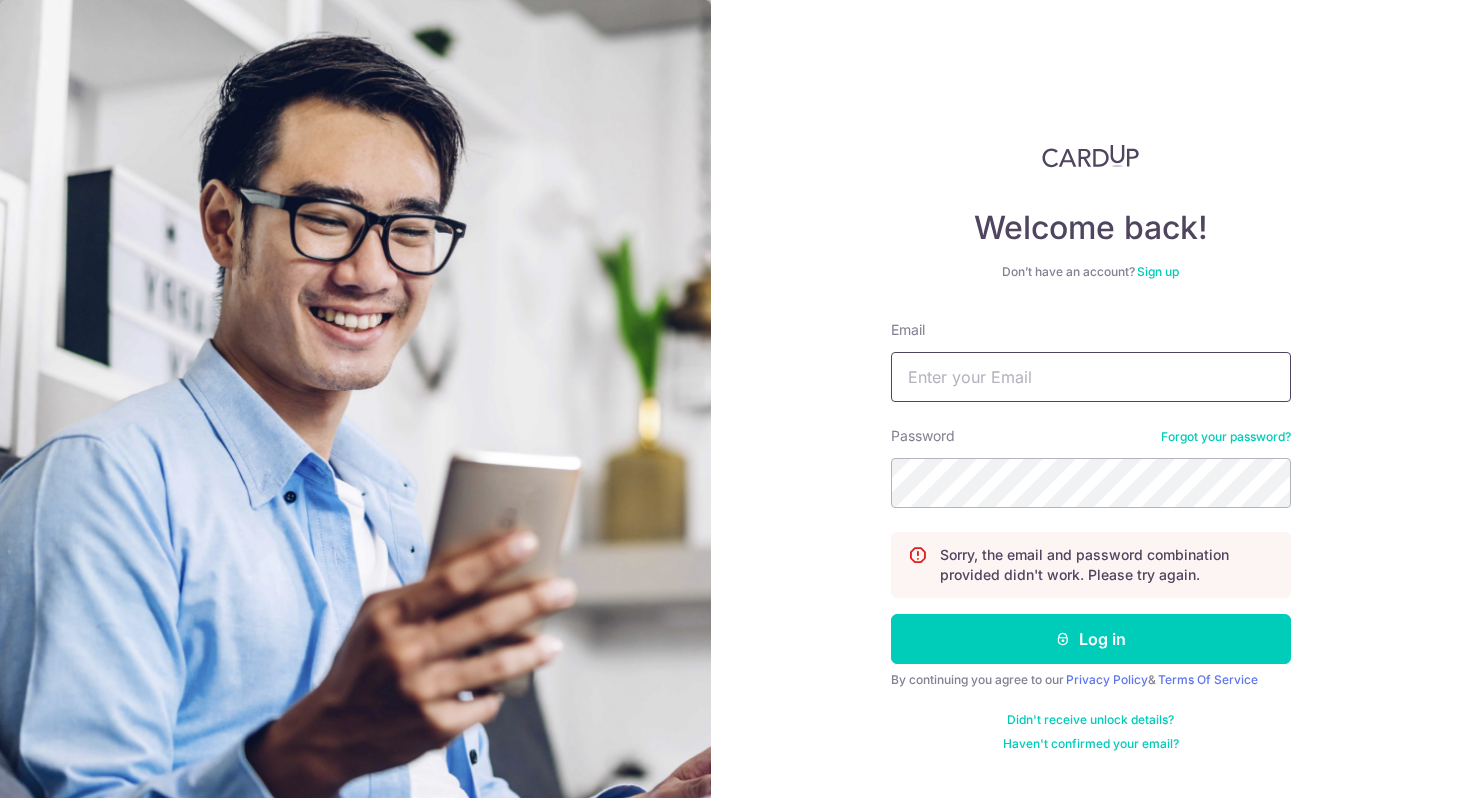 scroll, scrollTop: 0, scrollLeft: 0, axis: both 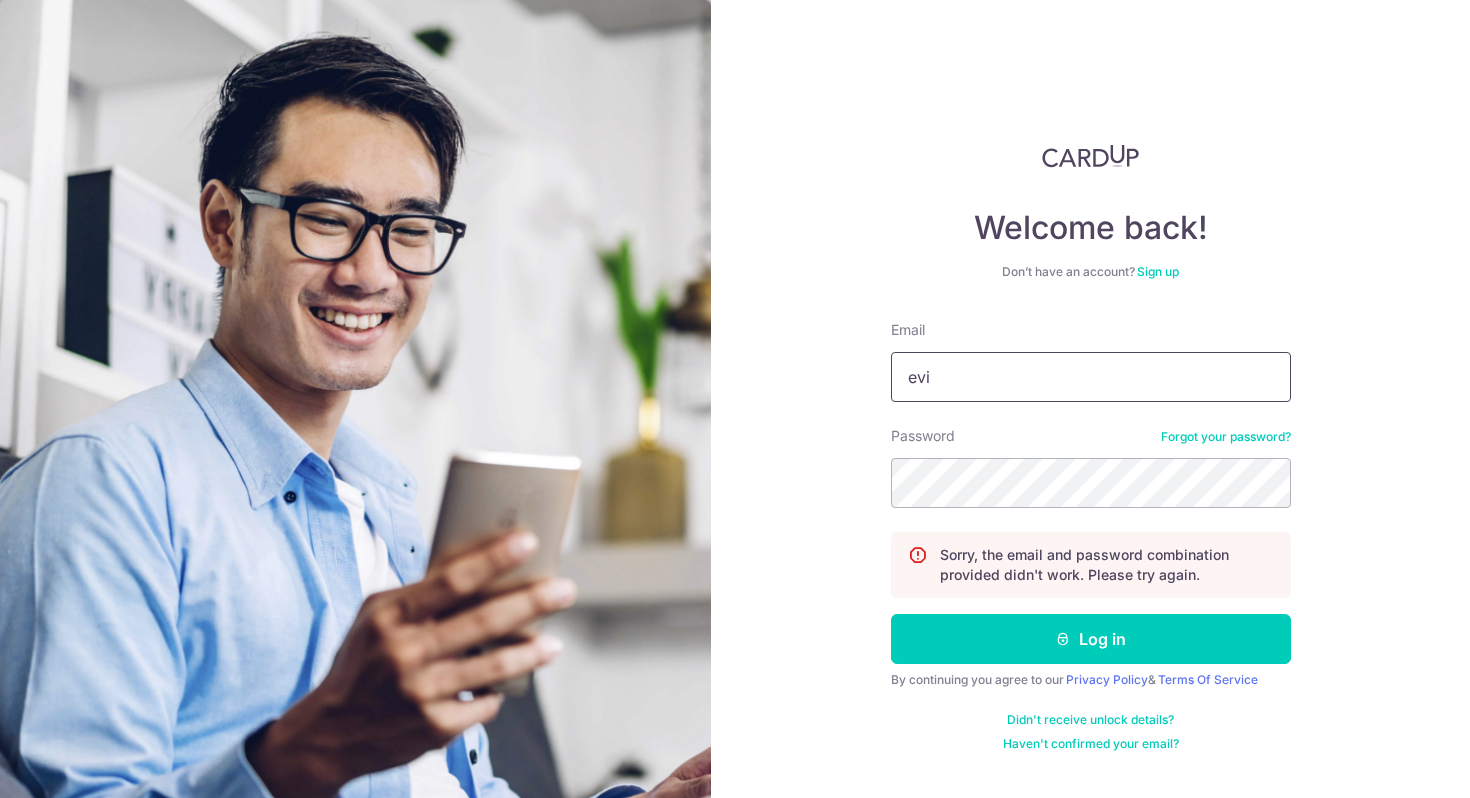 type on "[USERNAME]@[DOMAIN].com" 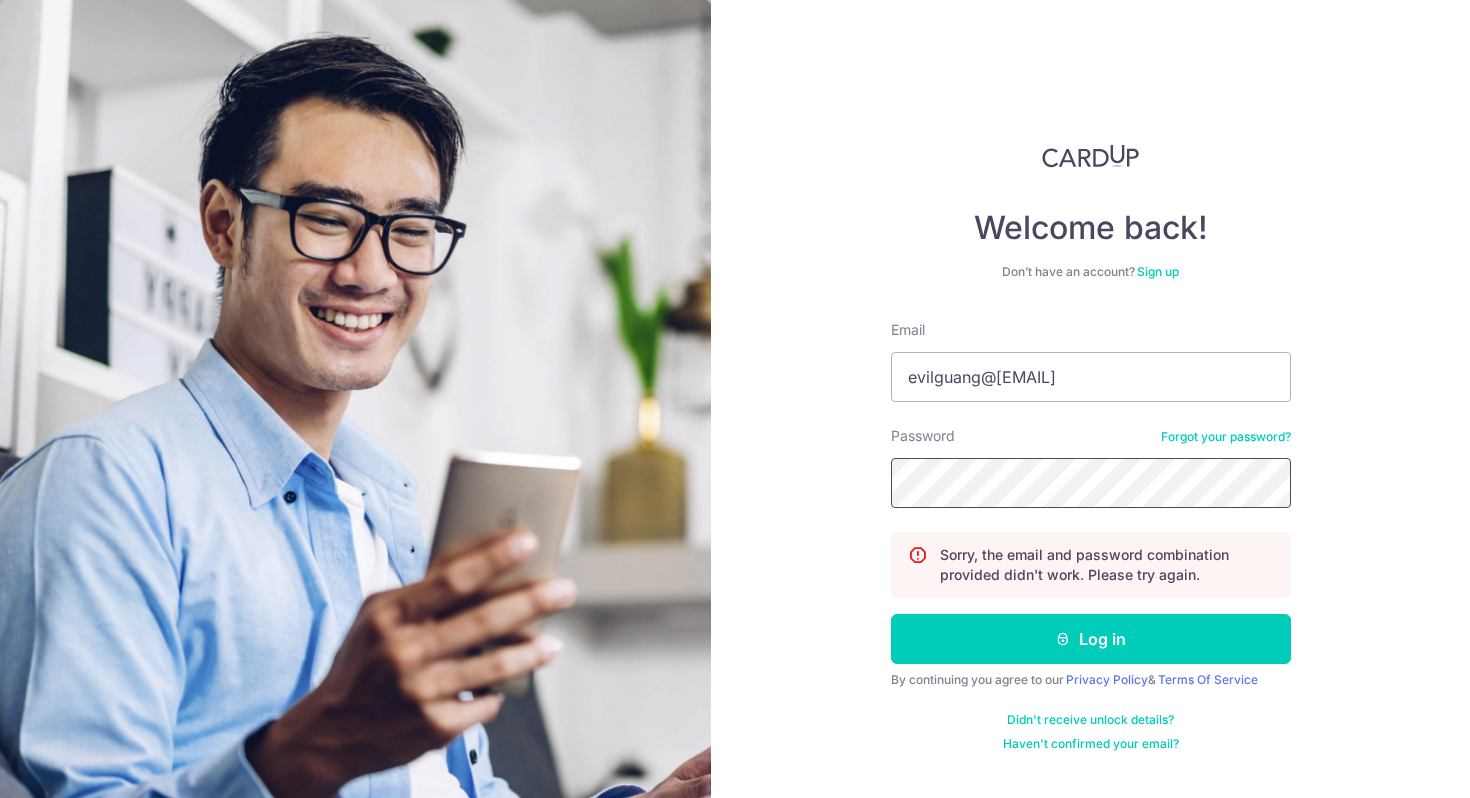 click on "Log in" at bounding box center (1091, 639) 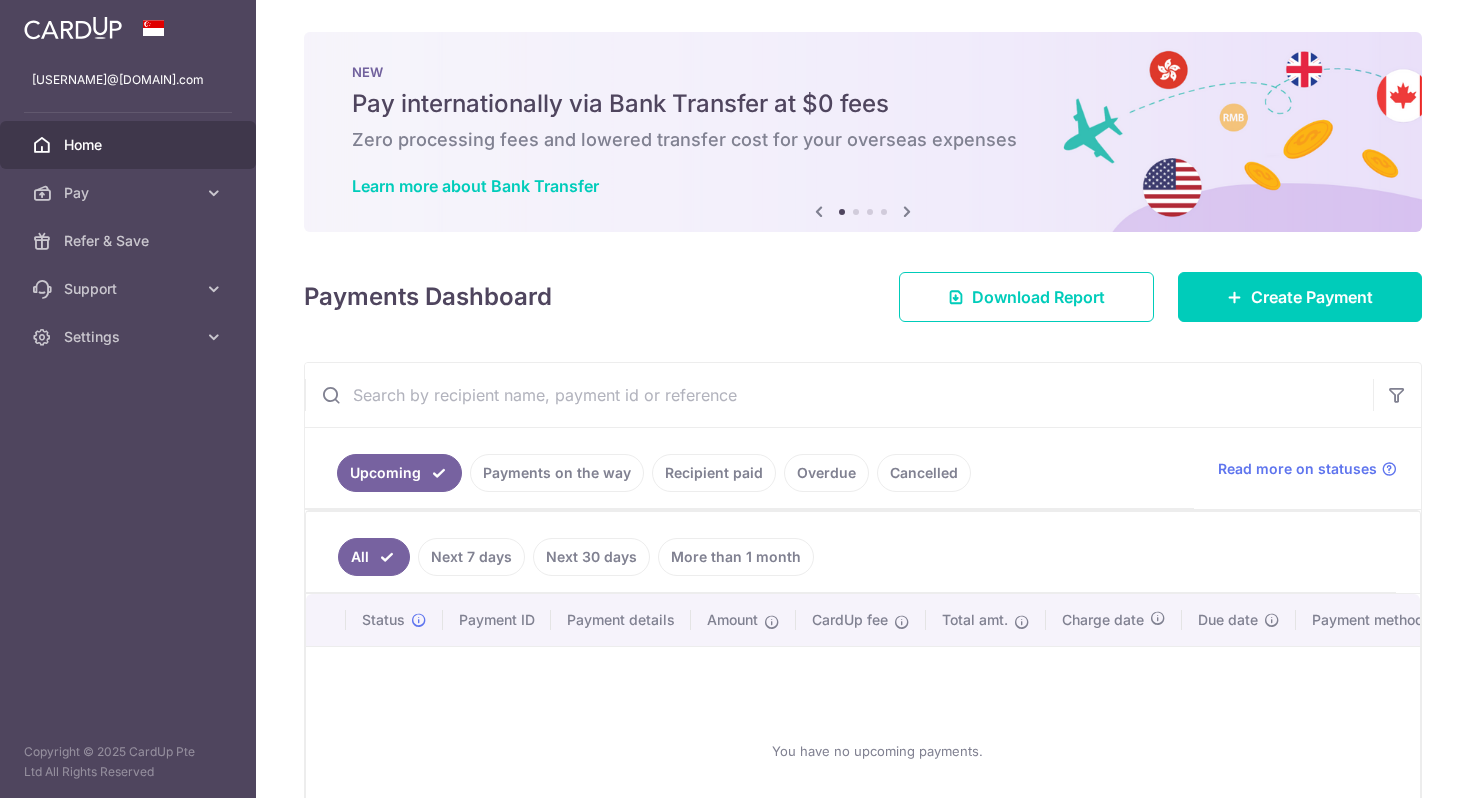 scroll, scrollTop: 0, scrollLeft: 0, axis: both 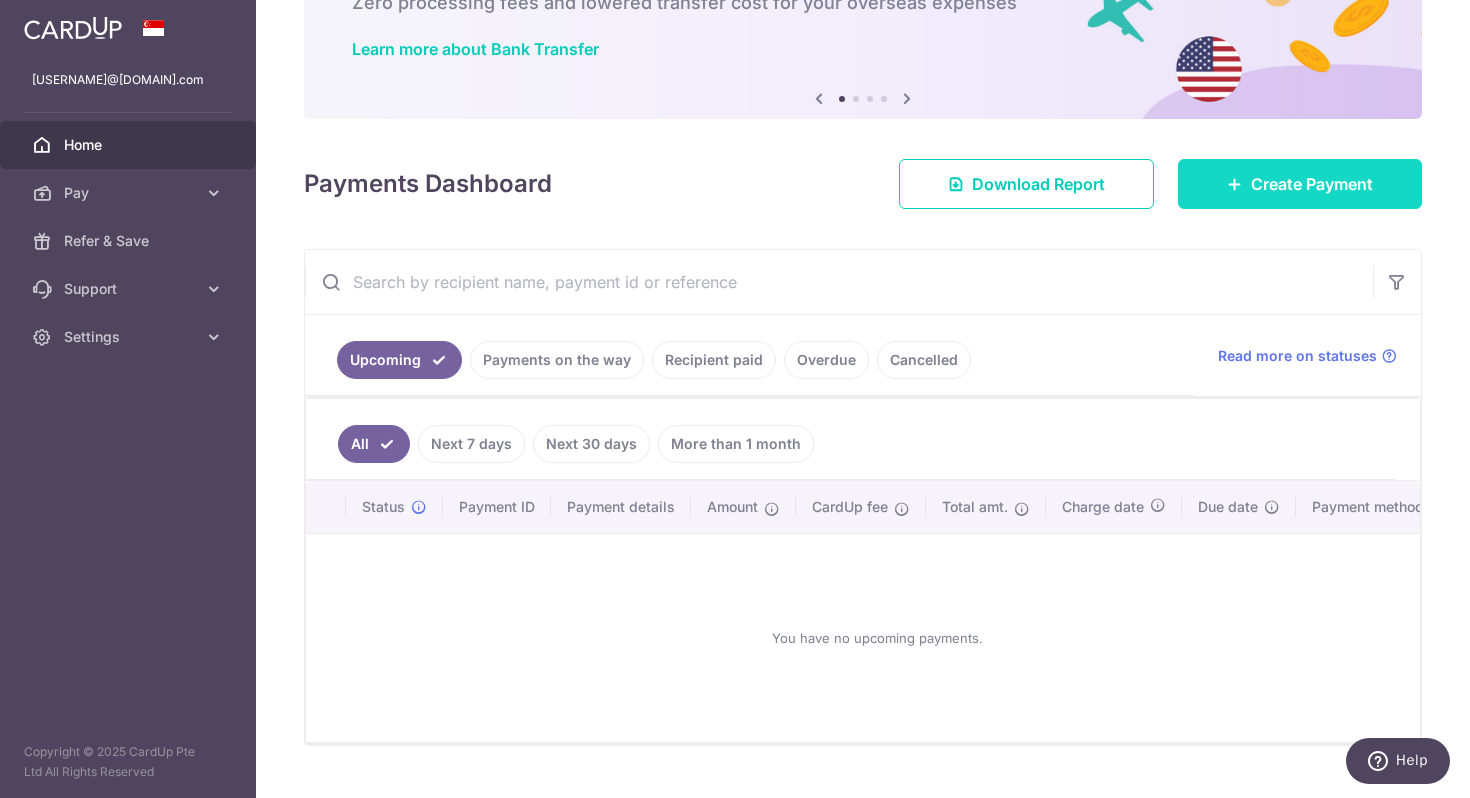 click on "Create Payment" at bounding box center (1312, 184) 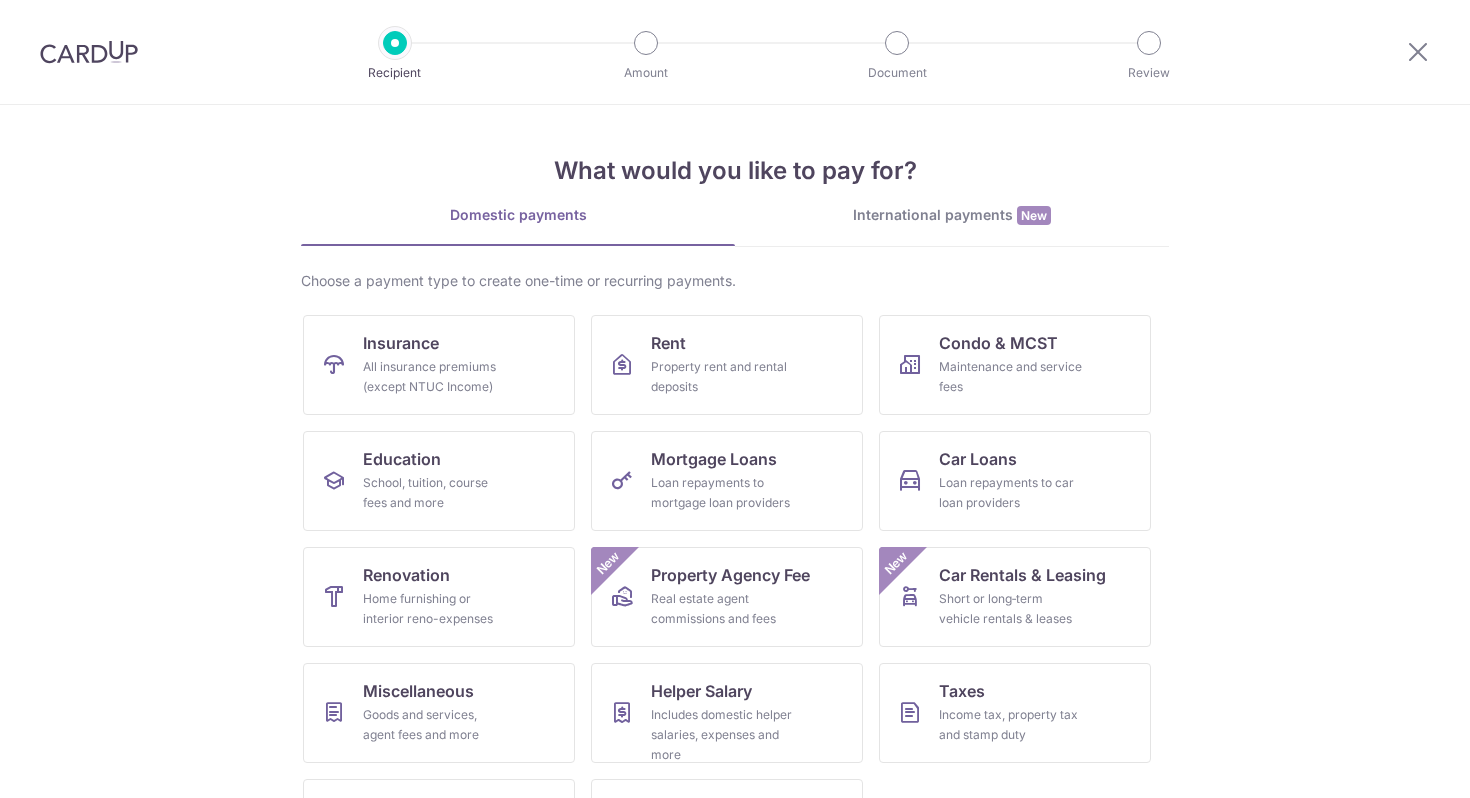 scroll, scrollTop: 0, scrollLeft: 0, axis: both 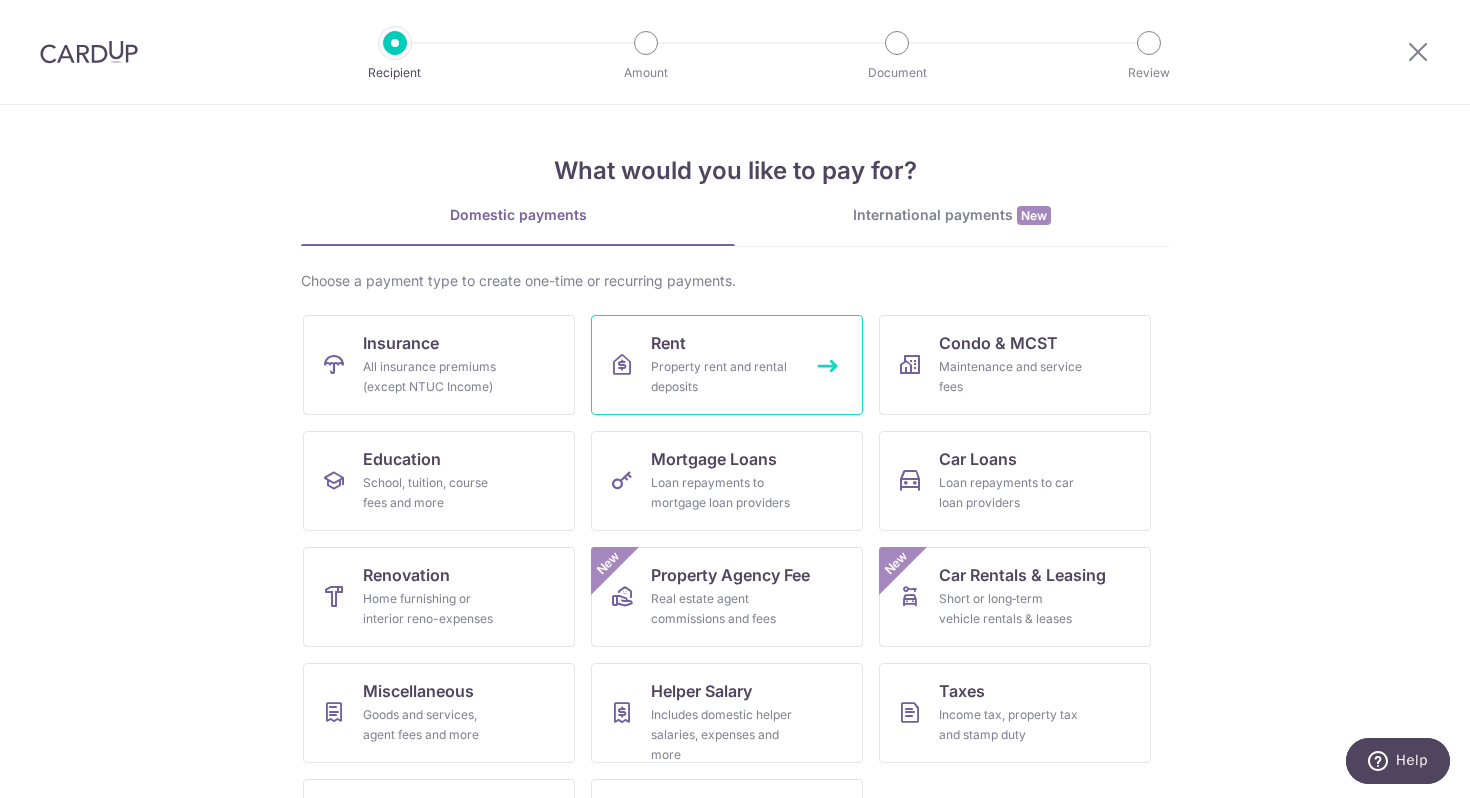 click on "Rent Property rent and rental deposits" at bounding box center (727, 365) 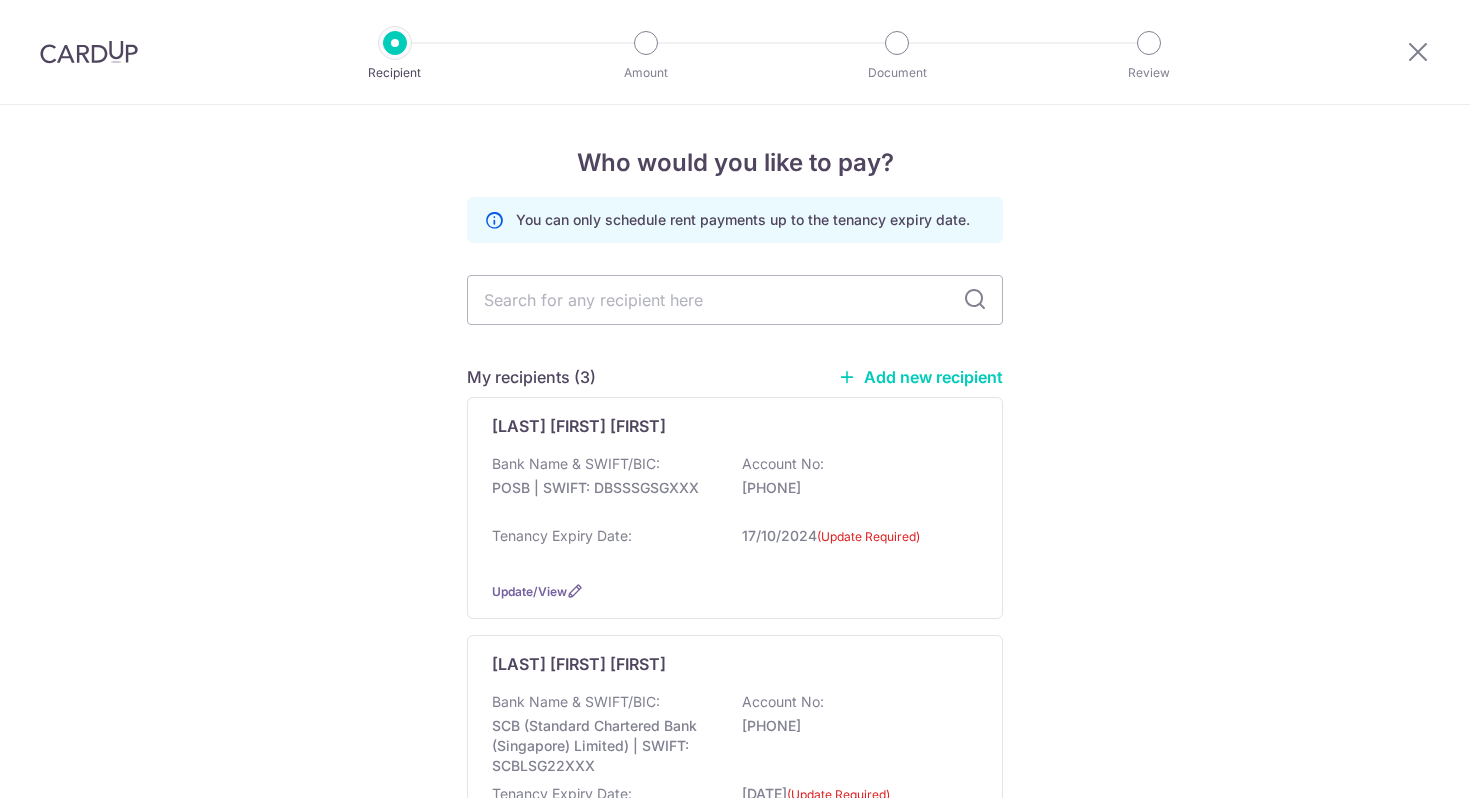scroll, scrollTop: 0, scrollLeft: 0, axis: both 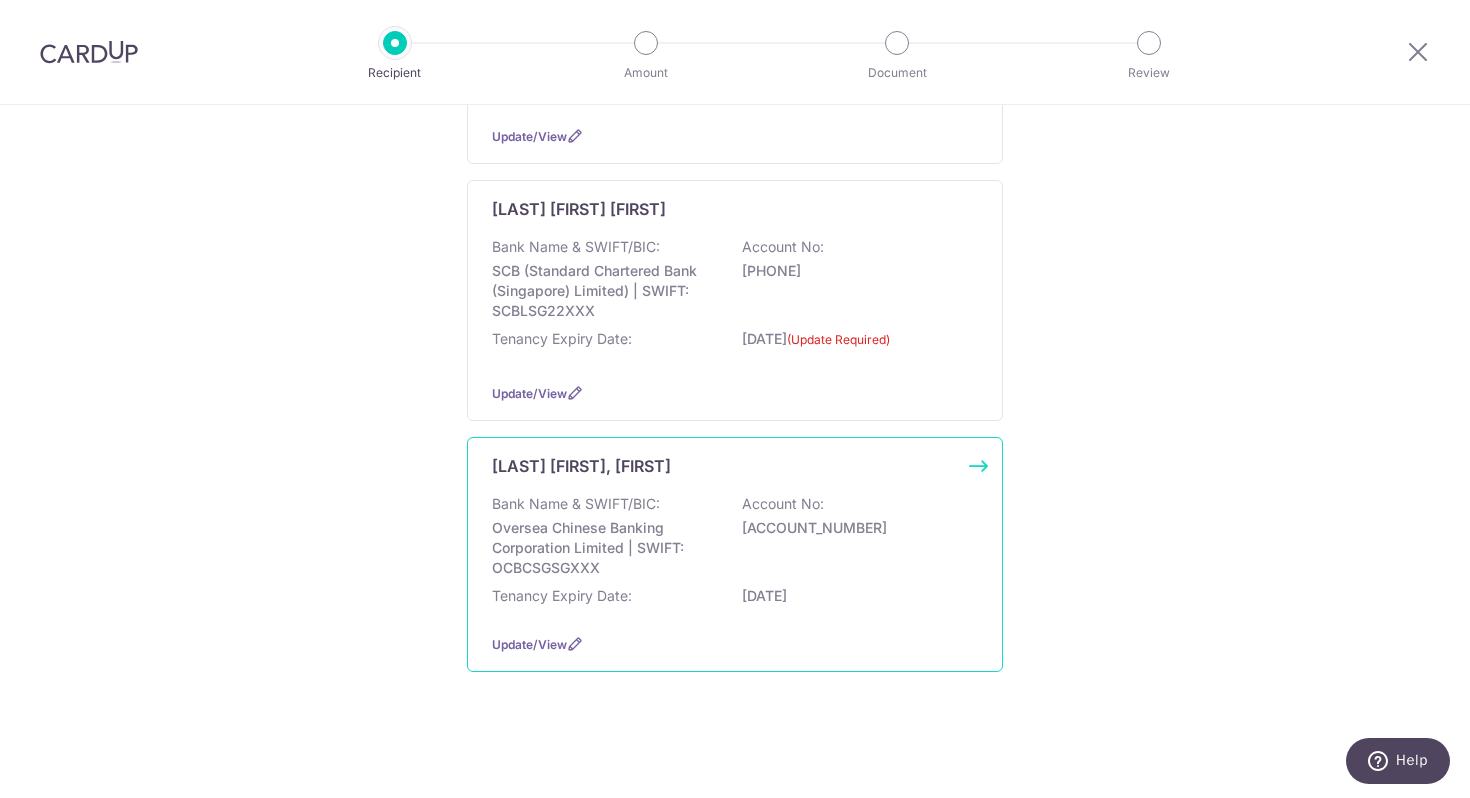 click on "Bank Name & SWIFT/BIC:
Oversea Chinese Banking Corporation Limited | SWIFT: OCBCSGSGXXX
Account No:
512793241001" at bounding box center (735, 536) 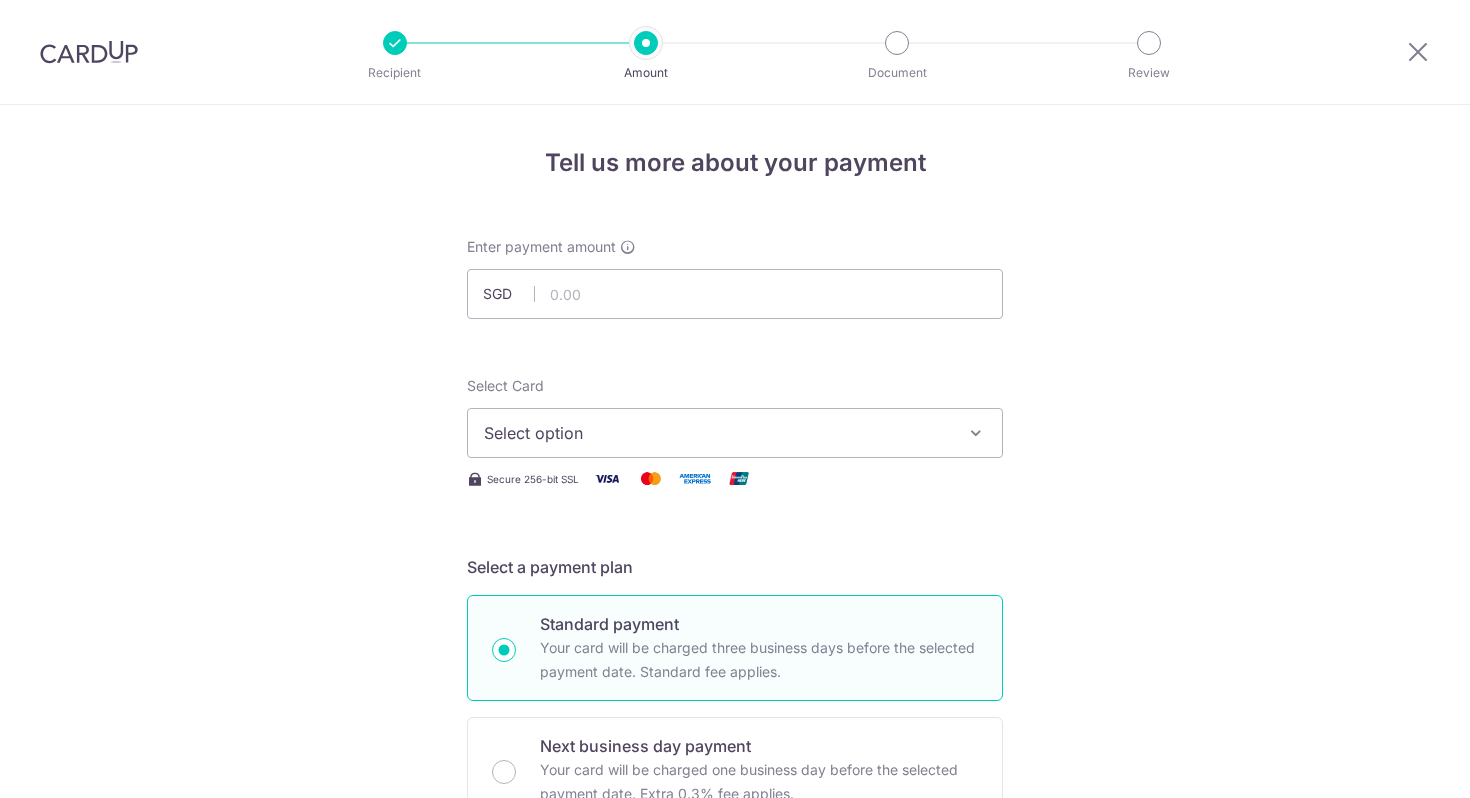 scroll, scrollTop: 0, scrollLeft: 0, axis: both 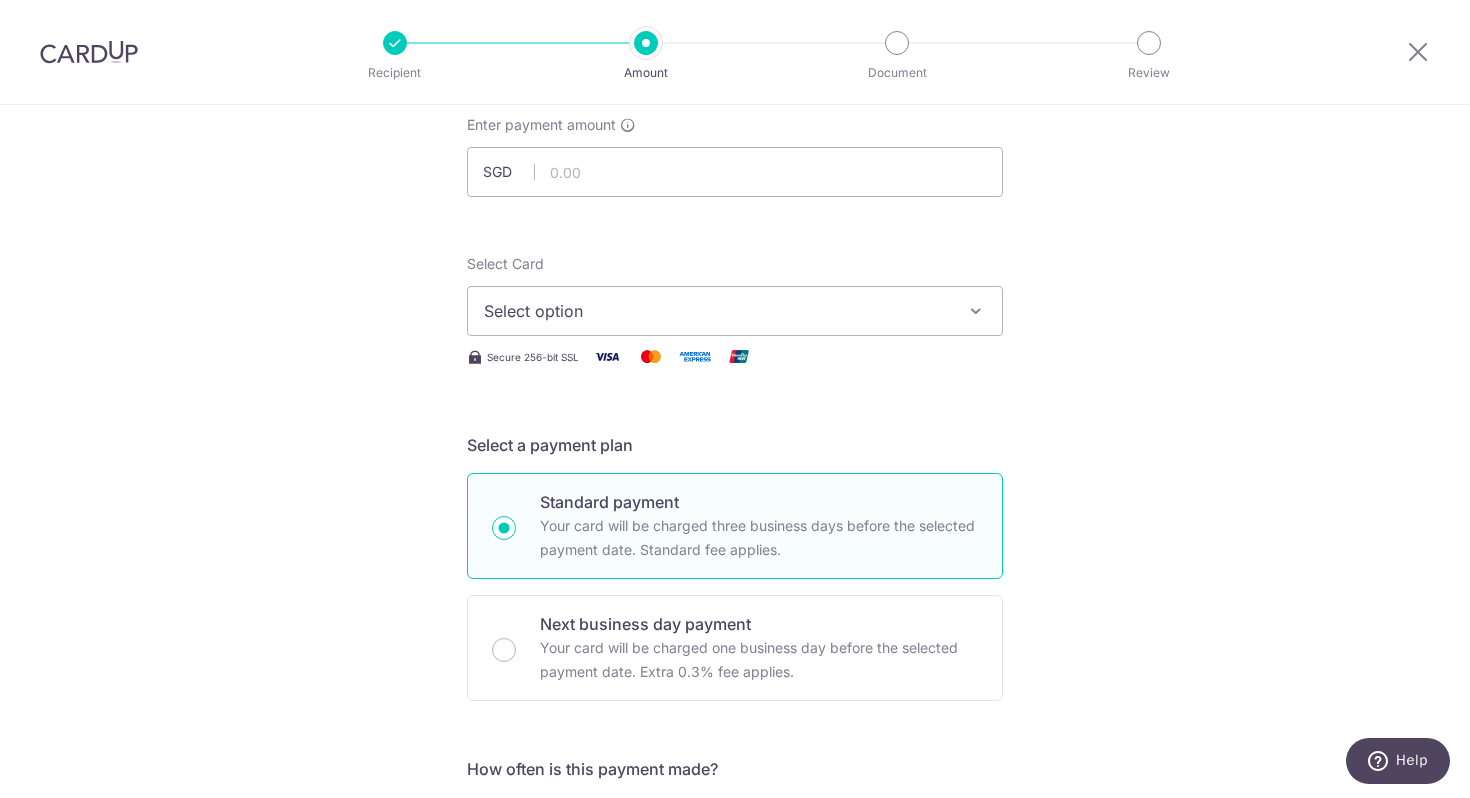 click on "Select option" at bounding box center (717, 311) 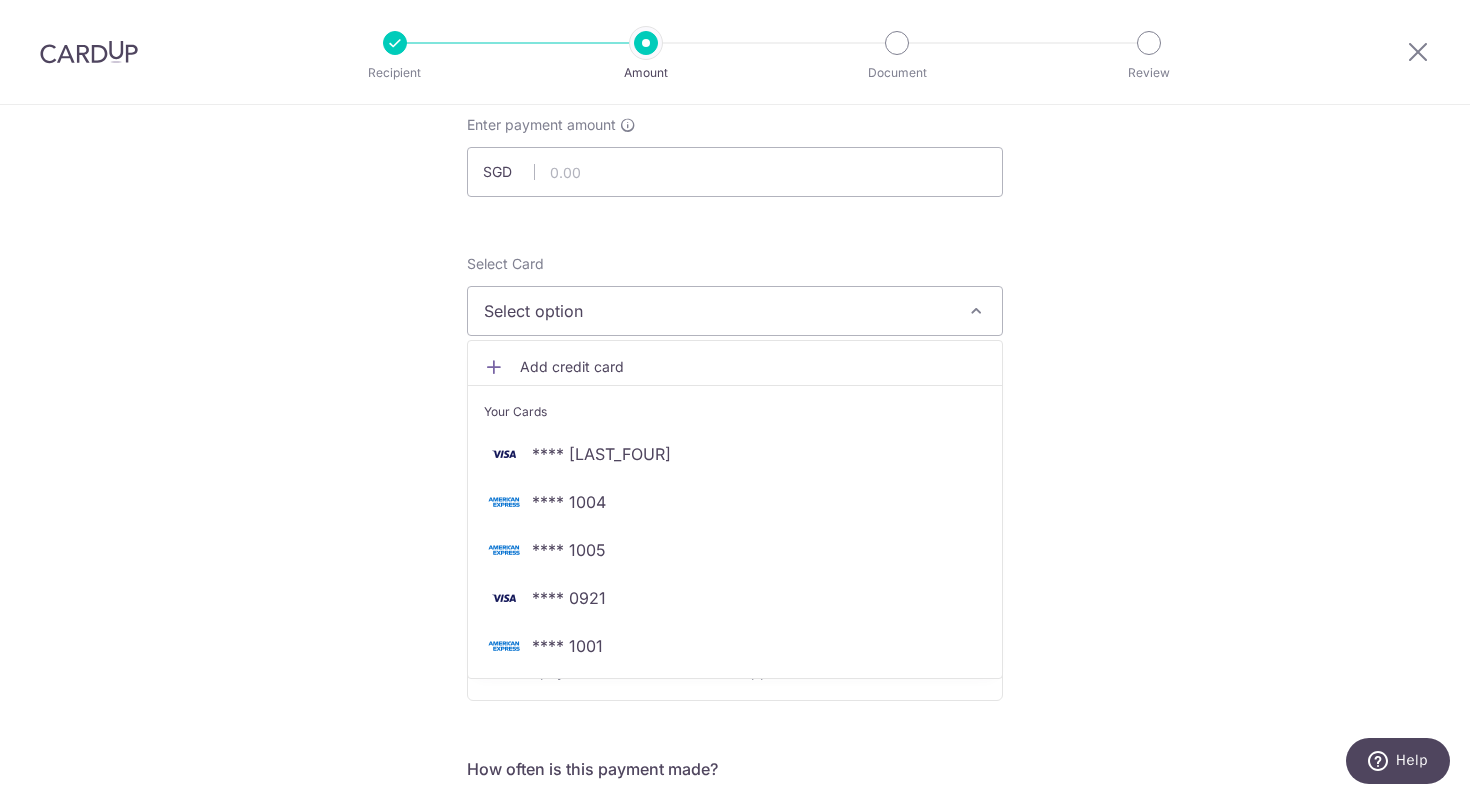 click on "Add credit card" at bounding box center (753, 367) 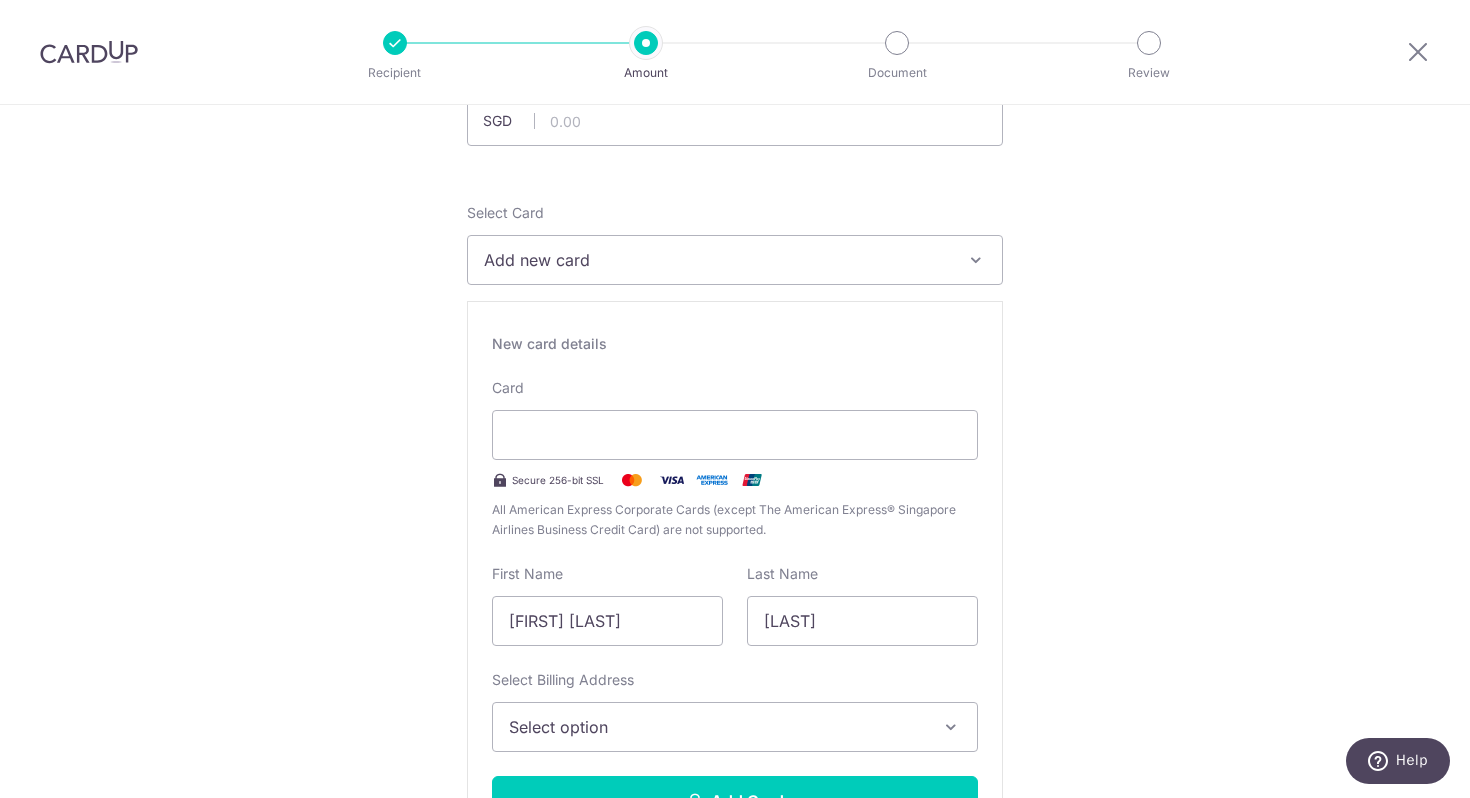 scroll, scrollTop: 161, scrollLeft: 0, axis: vertical 